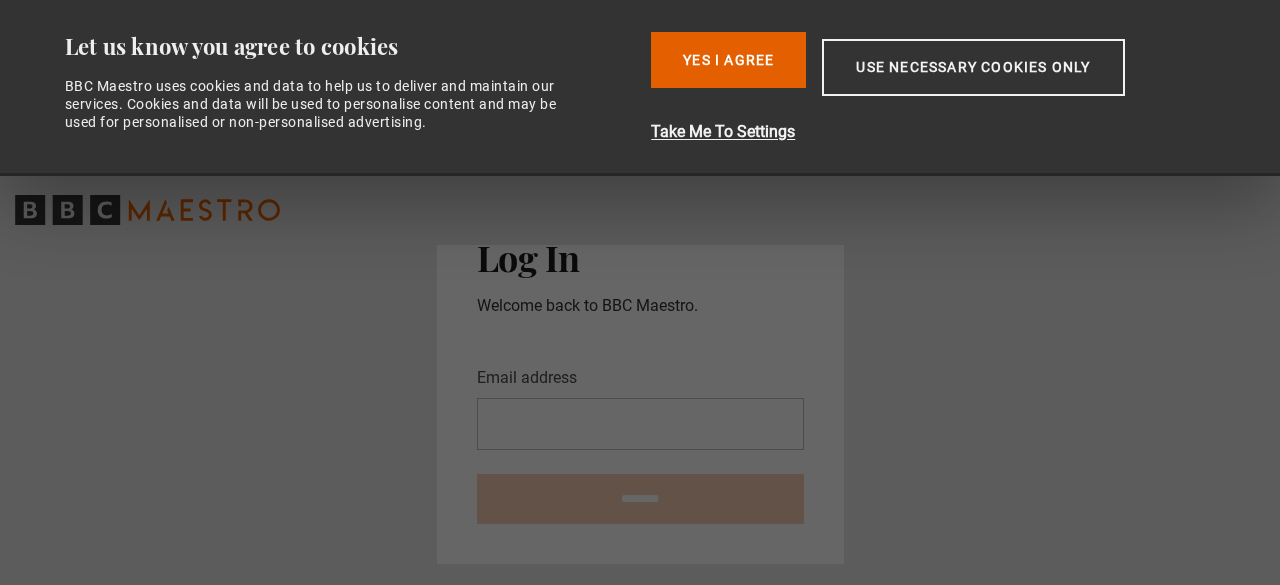 scroll, scrollTop: 0, scrollLeft: 0, axis: both 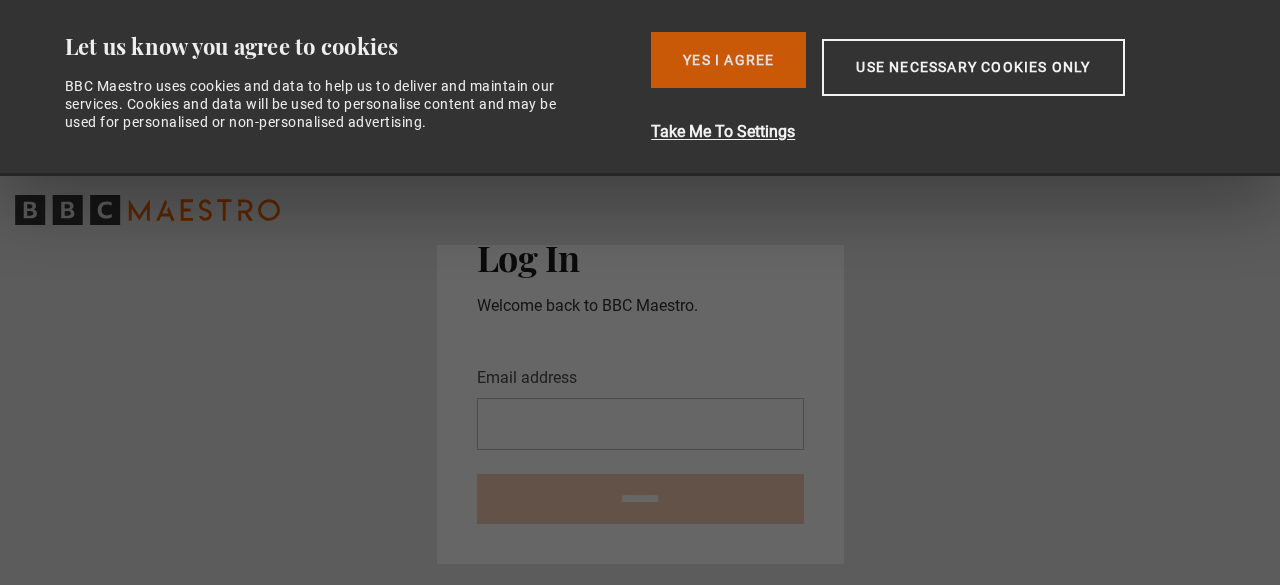 click on "Yes I Agree" at bounding box center (728, 60) 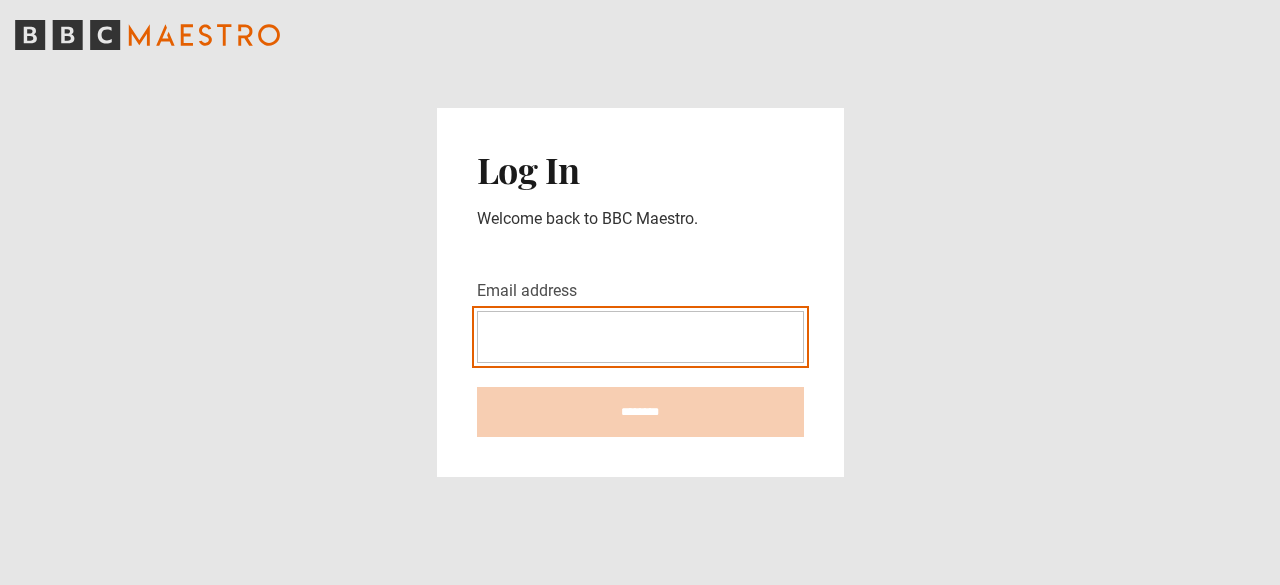 scroll, scrollTop: 0, scrollLeft: 0, axis: both 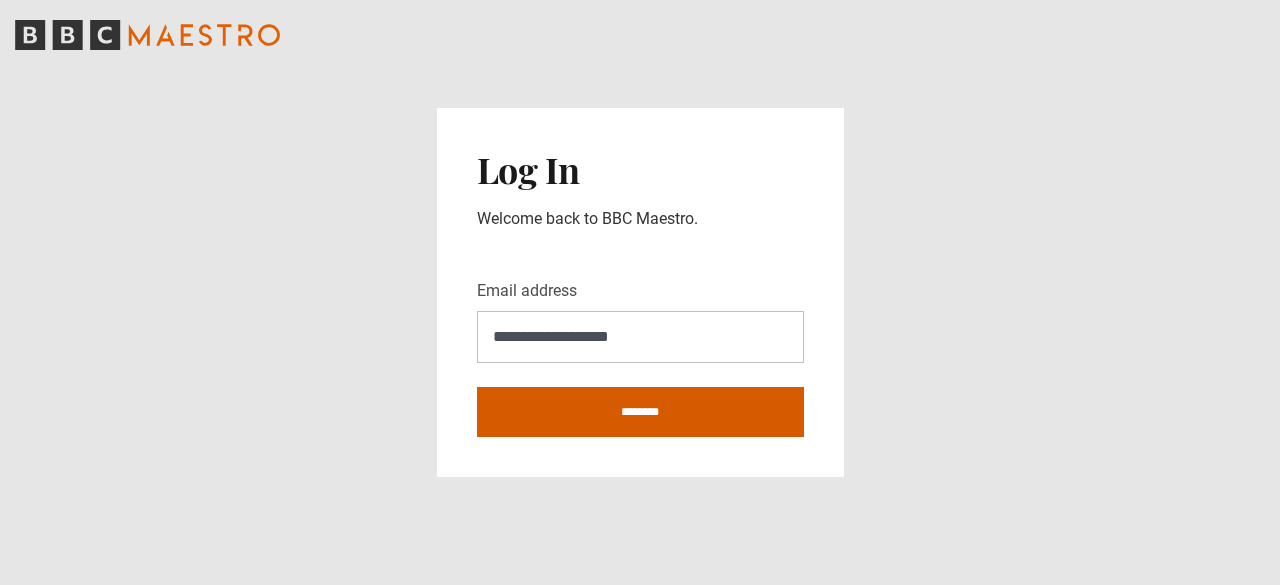 click on "********" at bounding box center [640, 412] 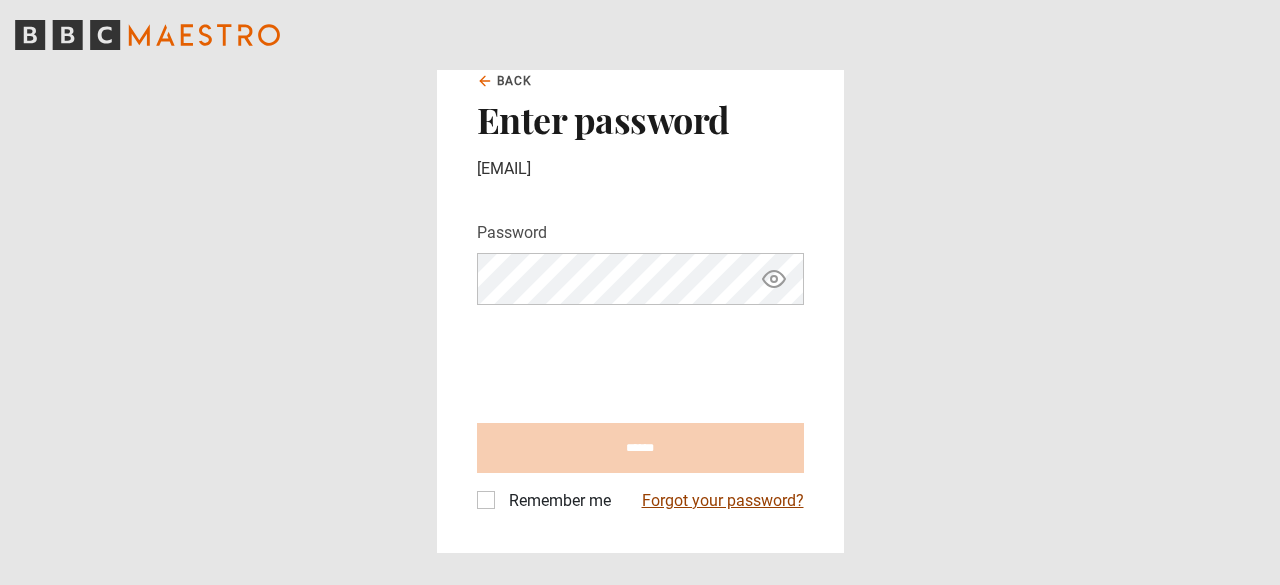scroll, scrollTop: 0, scrollLeft: 0, axis: both 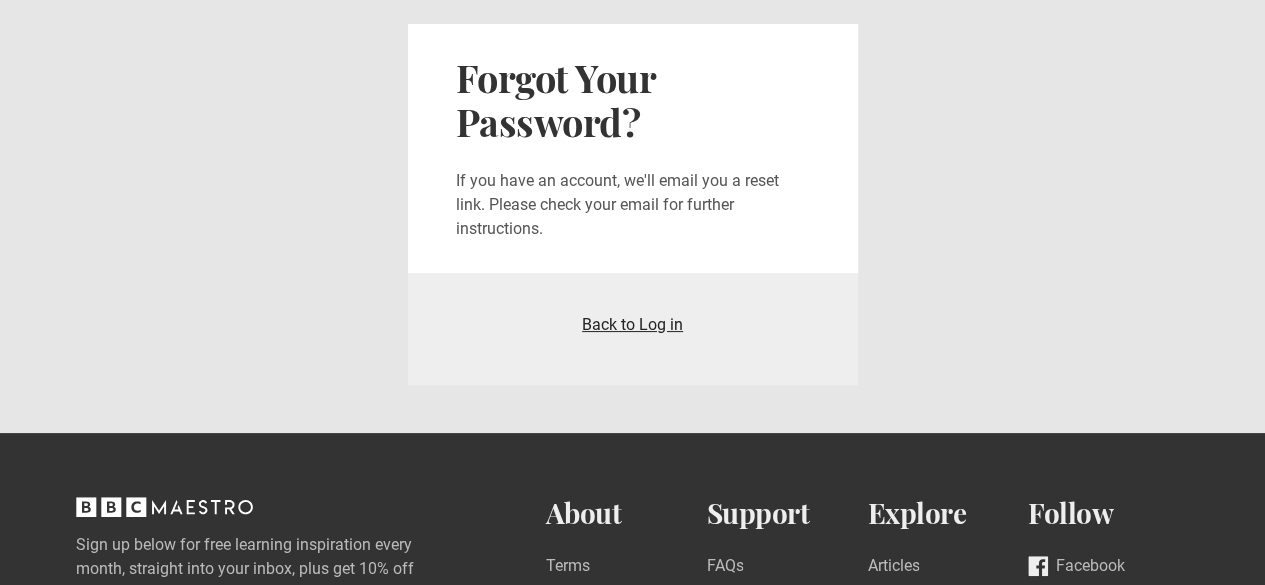 click on "Back to Log in" at bounding box center (632, 324) 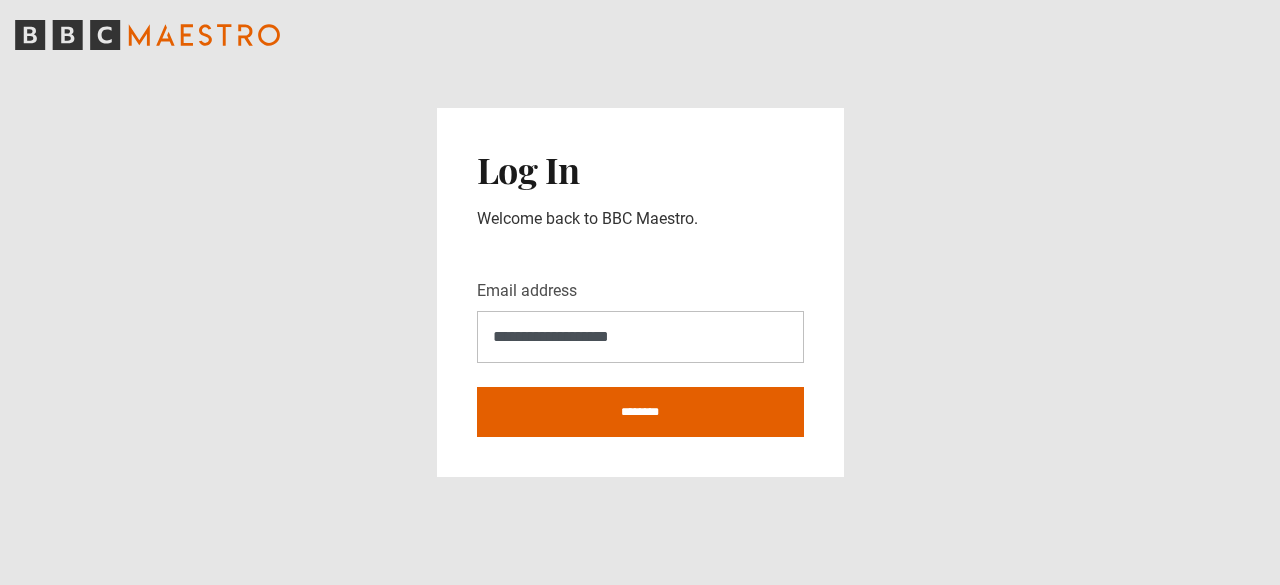 click on "**********" at bounding box center (640, 337) 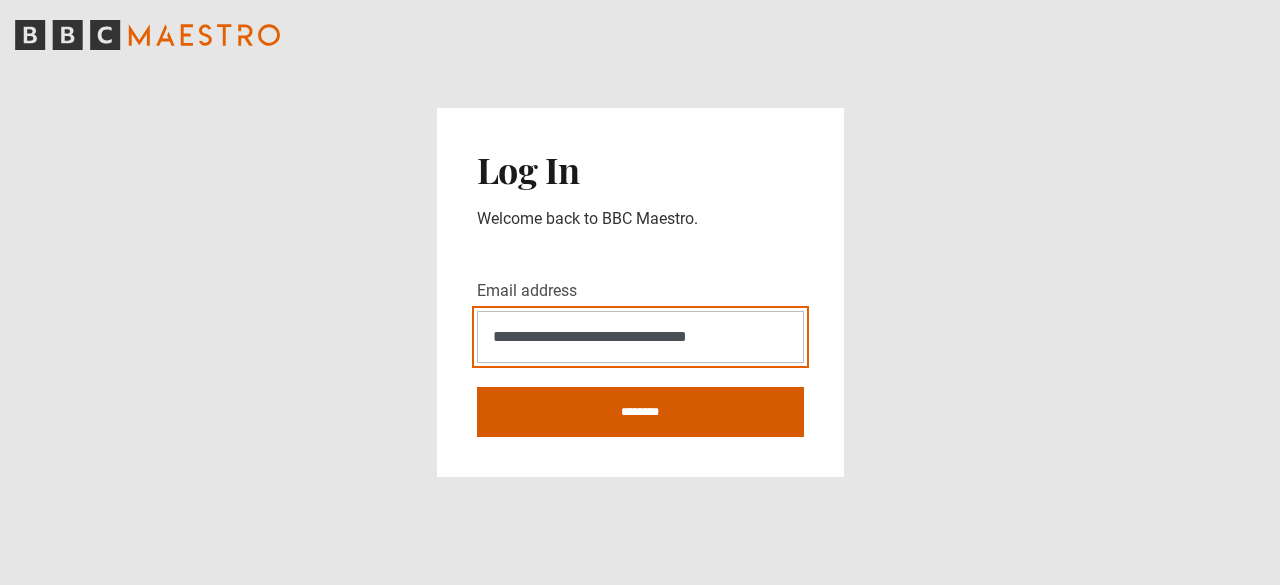 type on "**********" 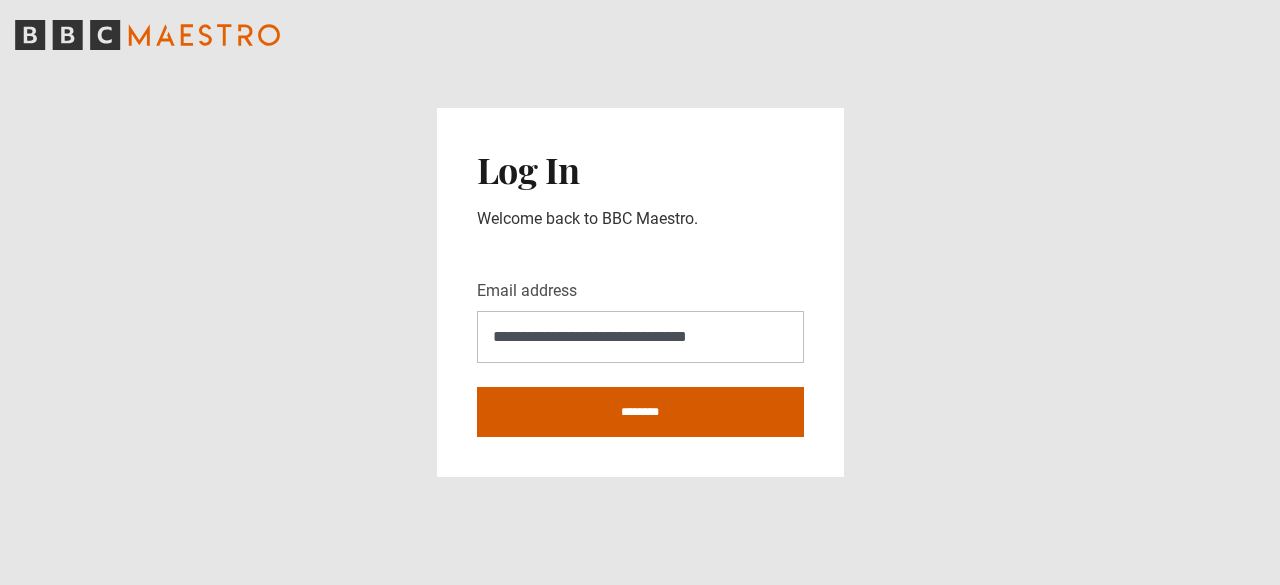 click on "********" at bounding box center [640, 412] 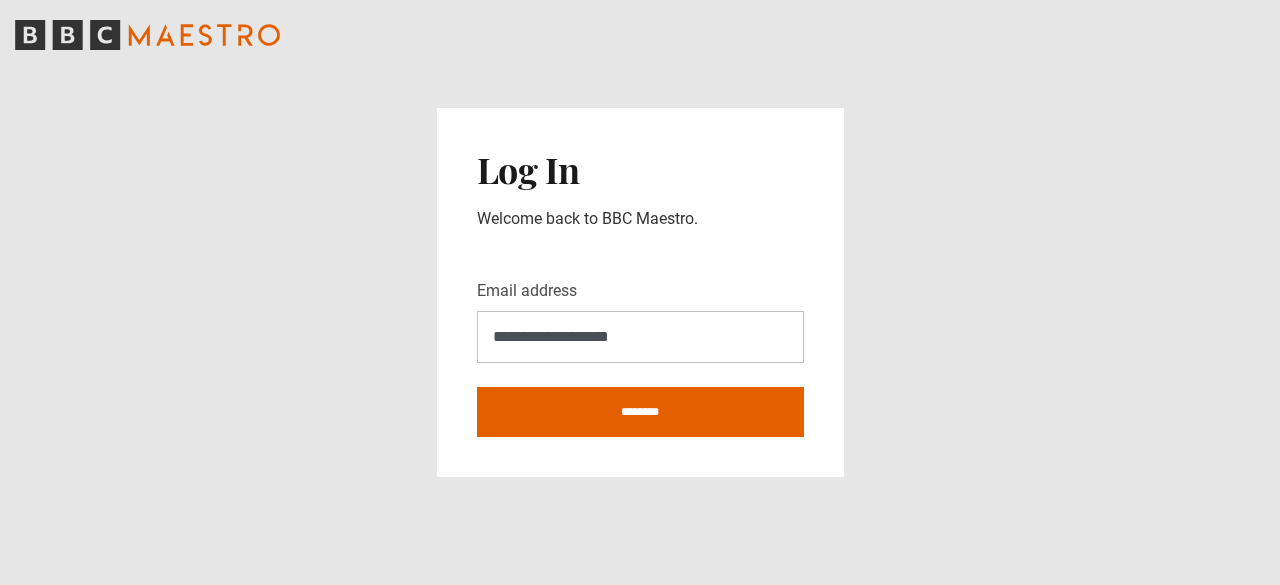 scroll, scrollTop: 0, scrollLeft: 0, axis: both 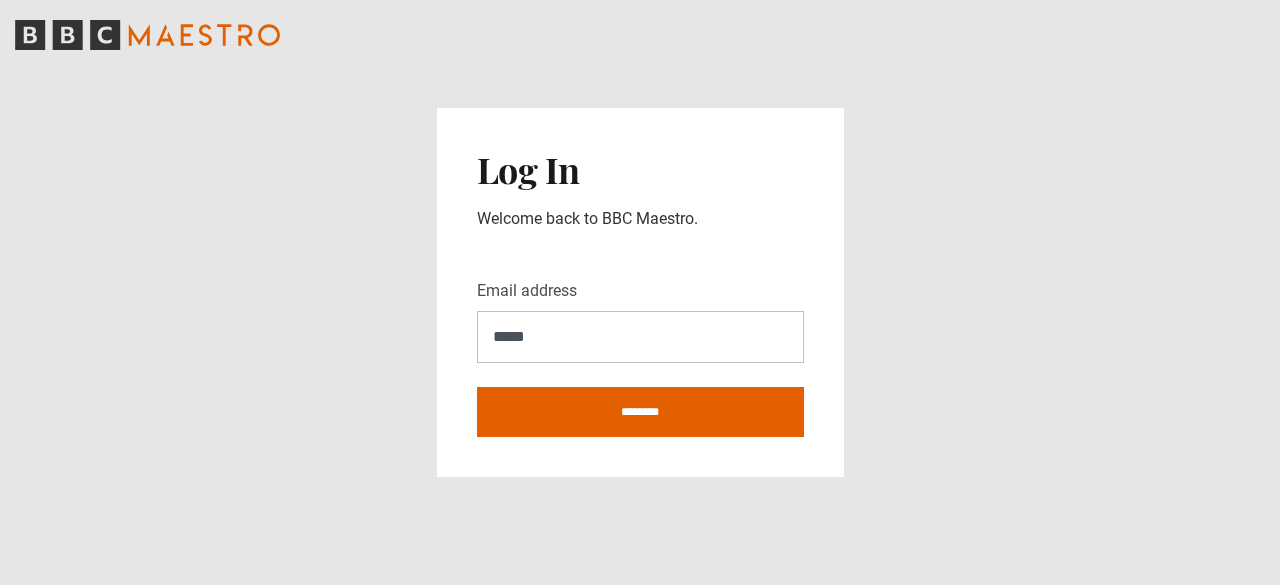 type on "*****" 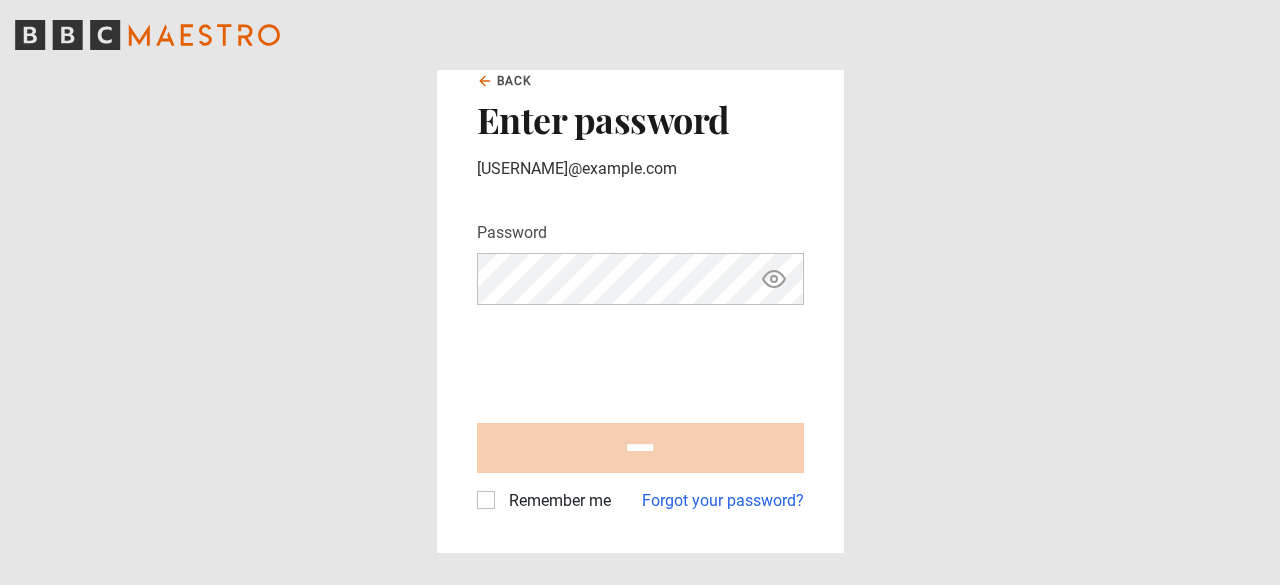 scroll, scrollTop: 0, scrollLeft: 0, axis: both 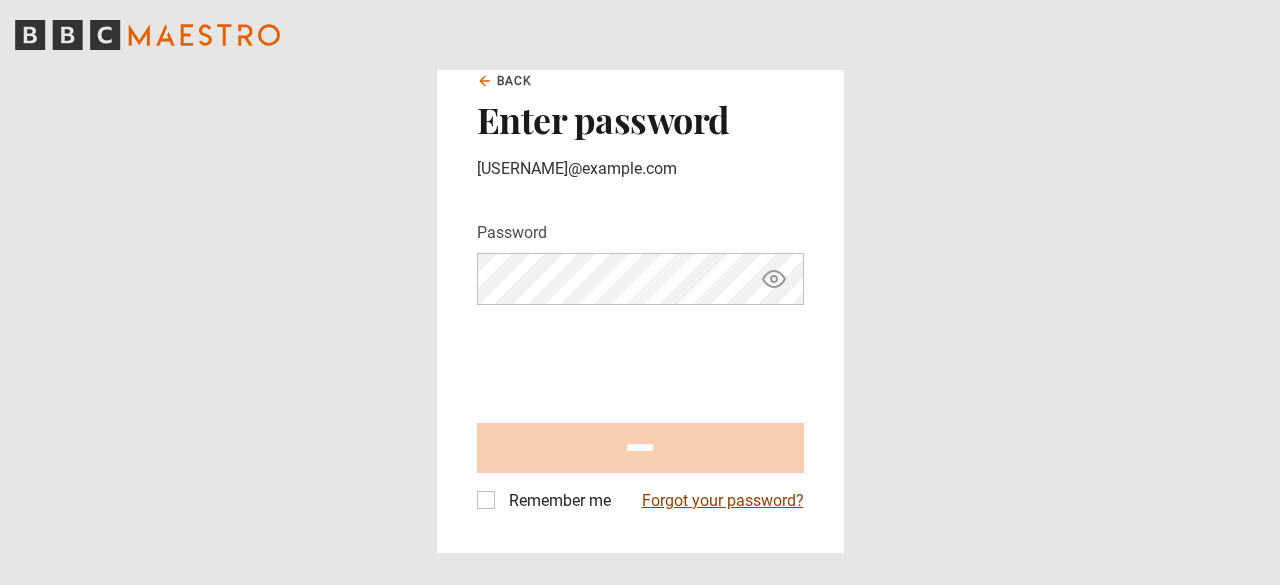 click on "Forgot your password?" at bounding box center (723, 501) 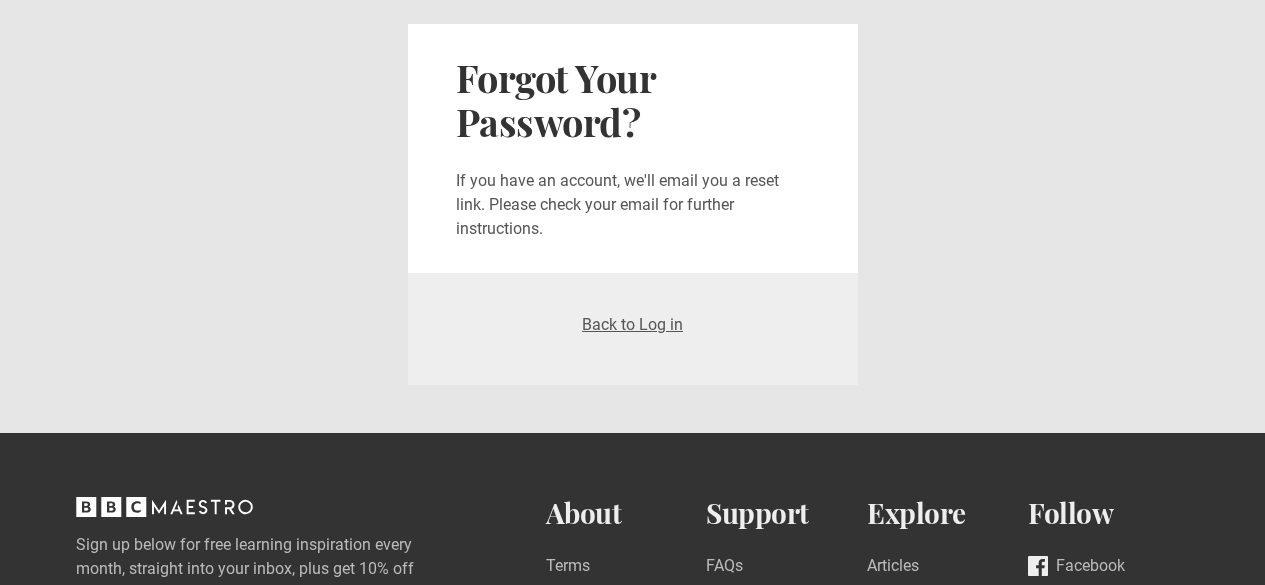scroll, scrollTop: 0, scrollLeft: 0, axis: both 